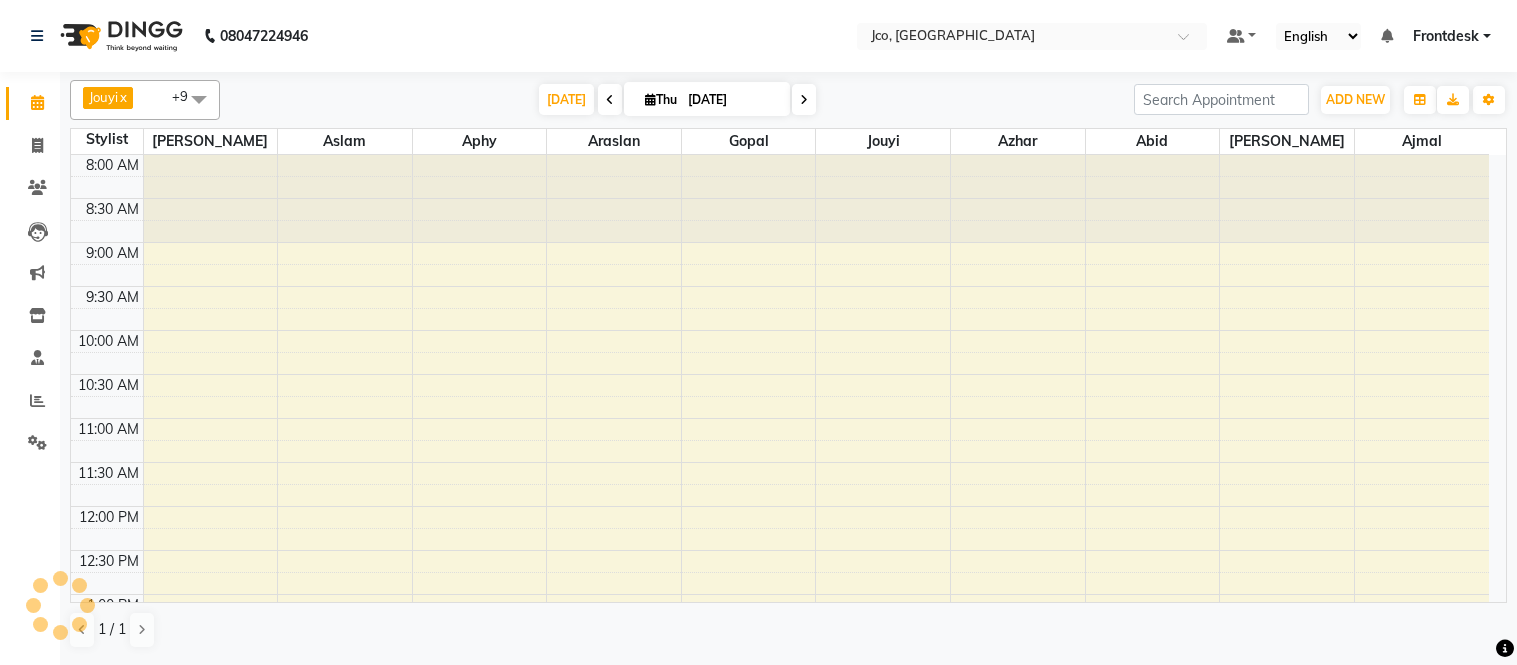 scroll, scrollTop: 0, scrollLeft: 0, axis: both 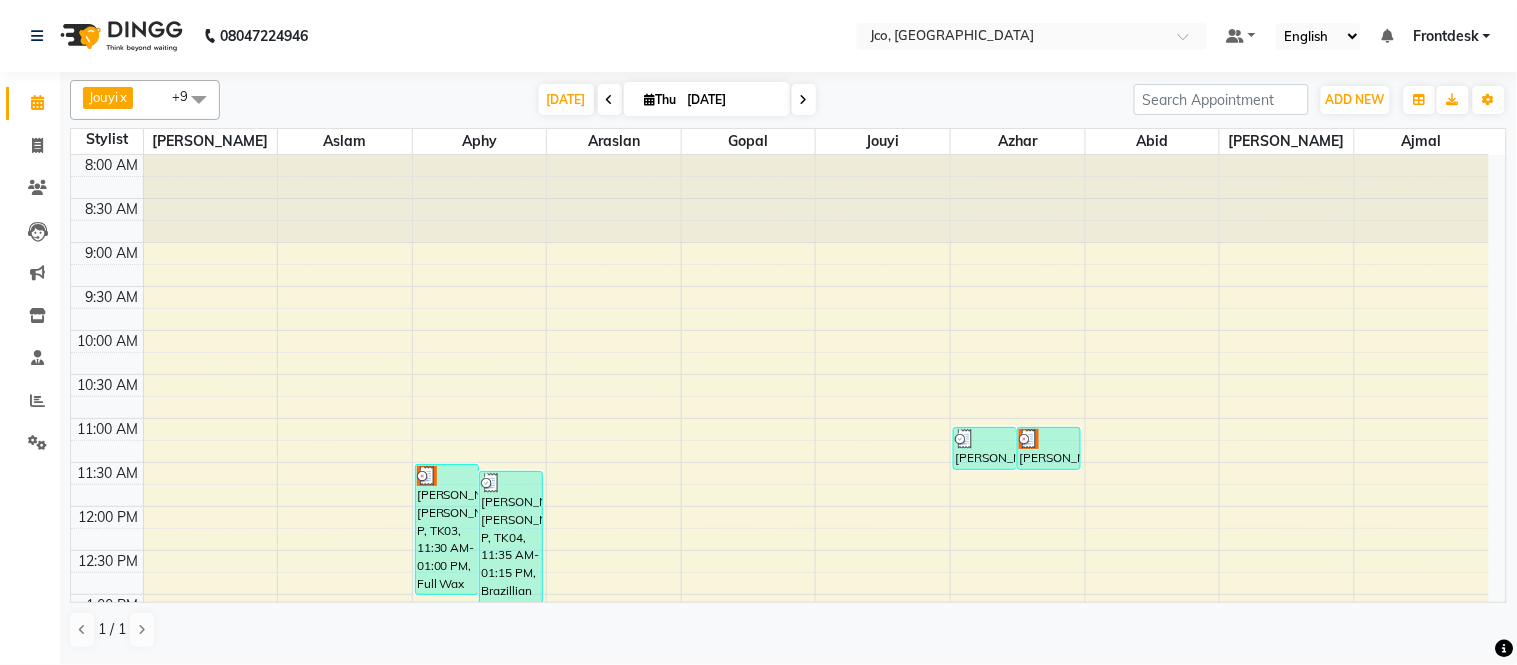 click at bounding box center (211, 199) 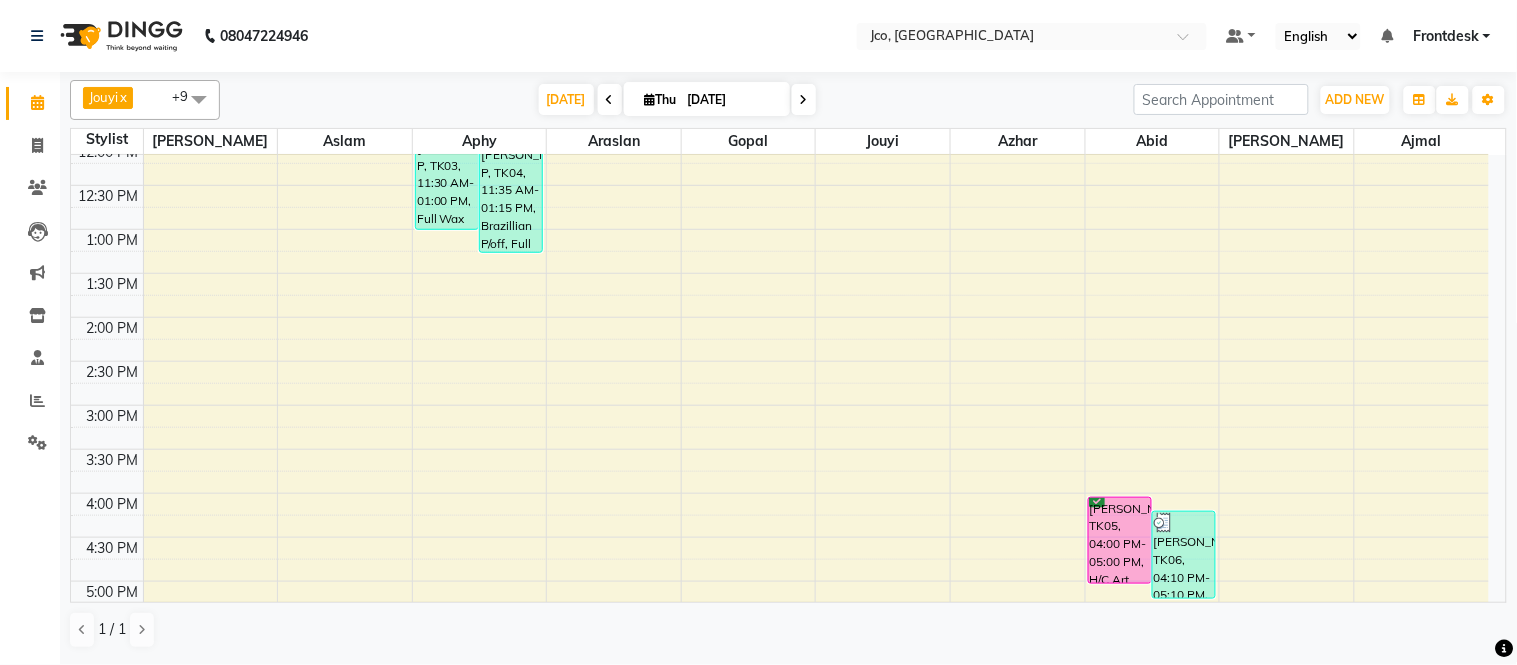 scroll, scrollTop: 372, scrollLeft: 0, axis: vertical 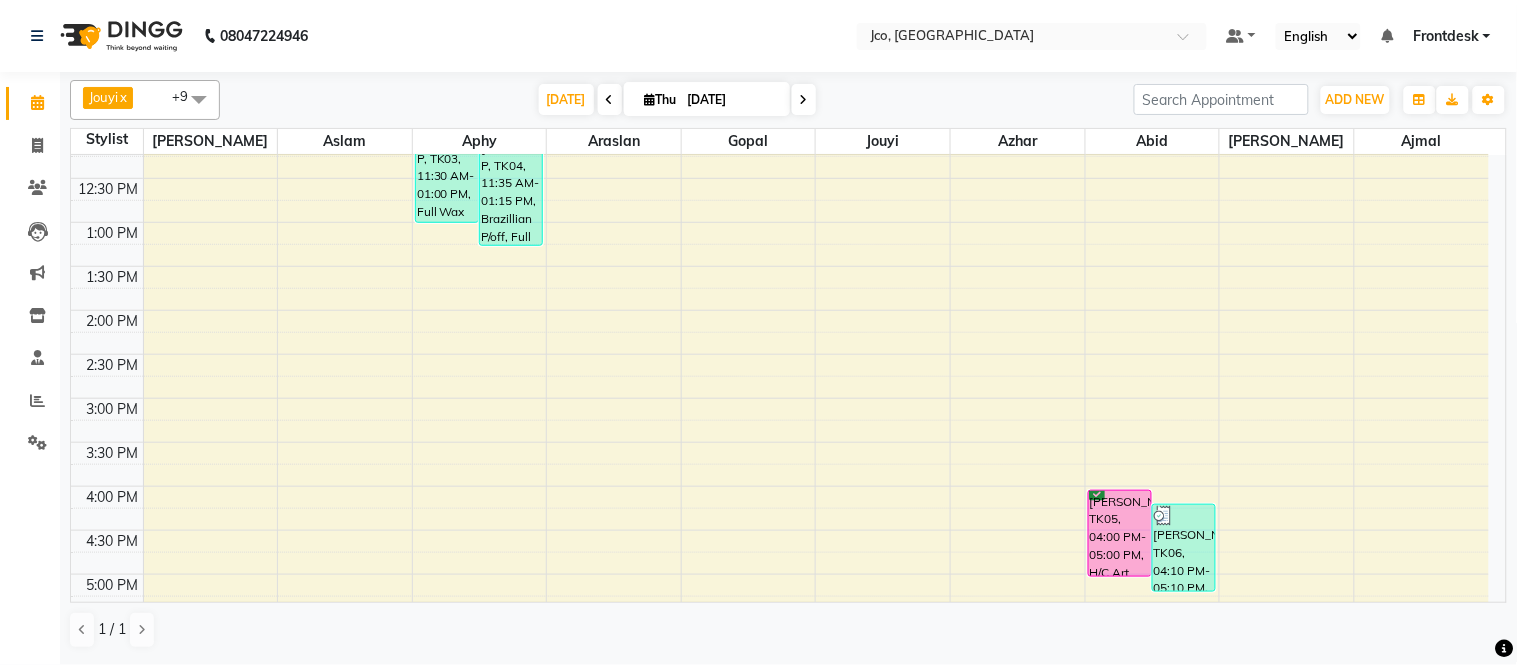 click at bounding box center [816, 607] 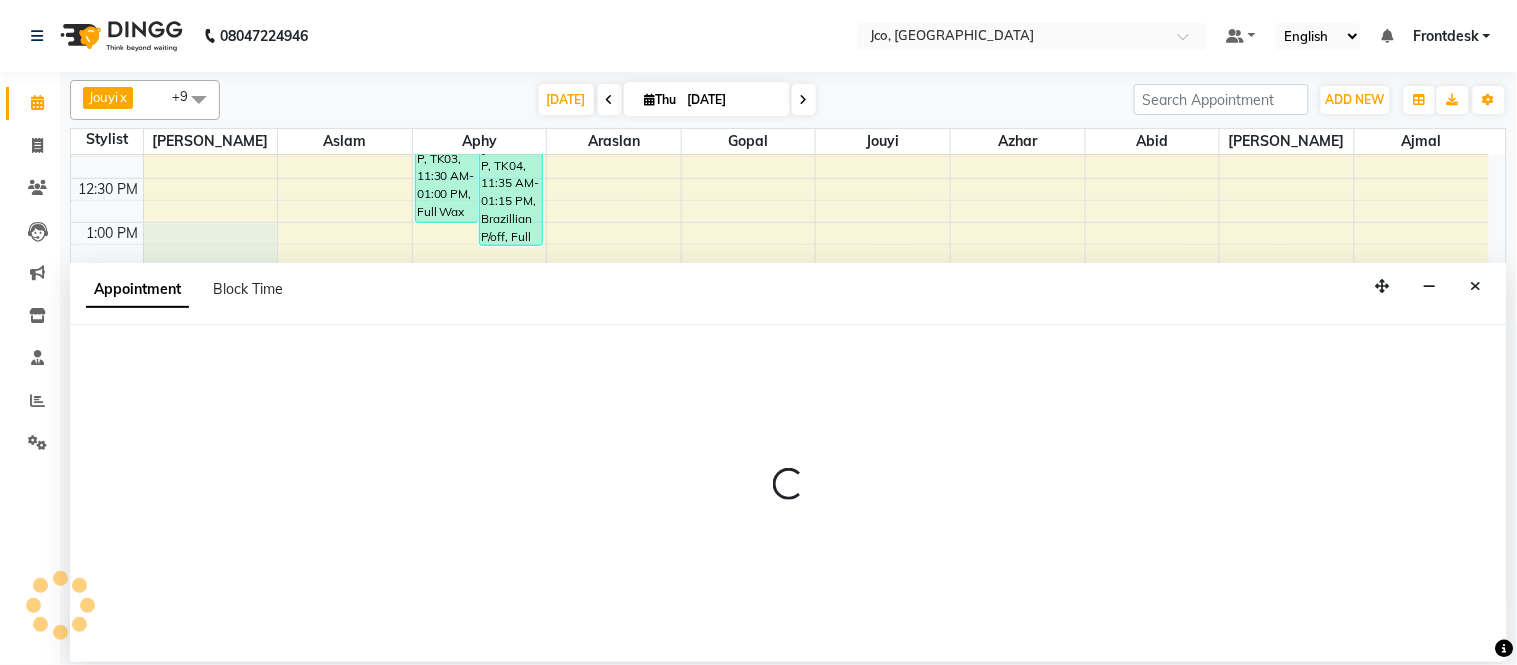 select on "68597" 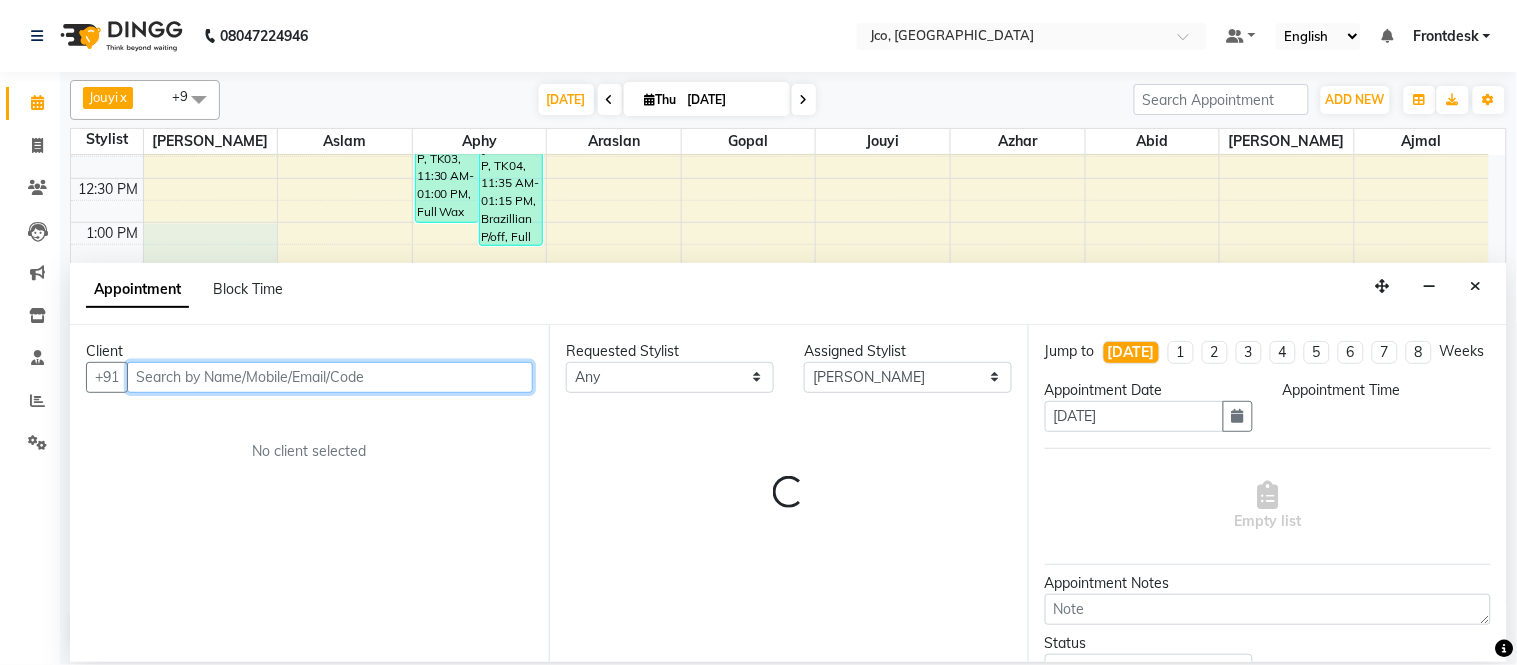 select on "780" 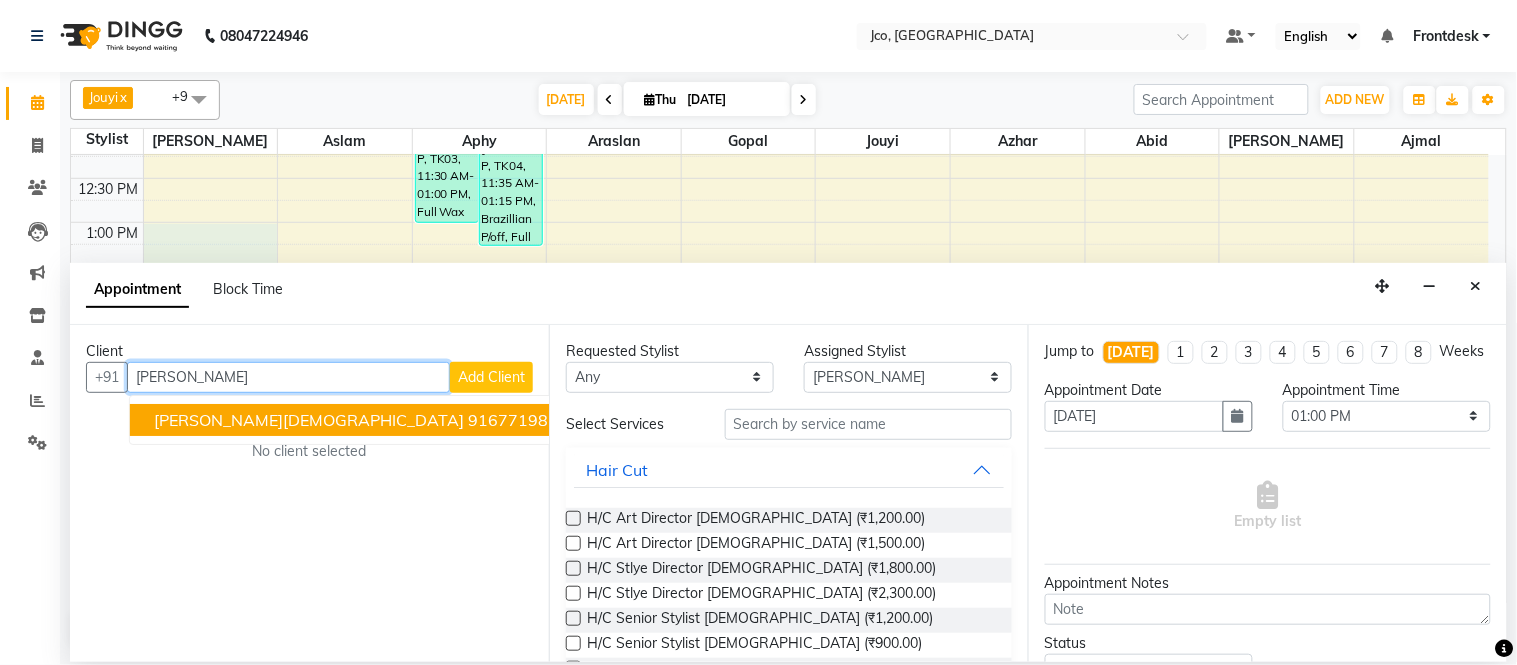 click on "9167719872" at bounding box center (518, 420) 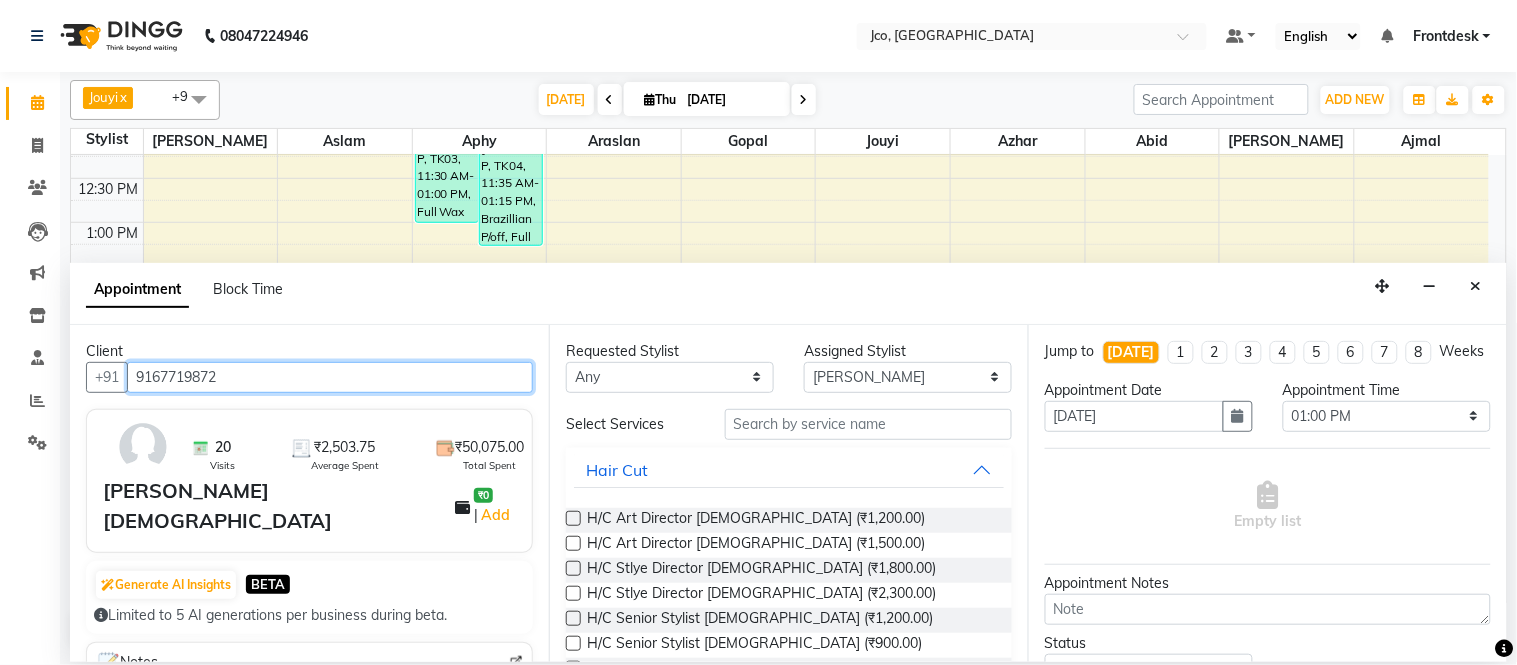 type on "9167719872" 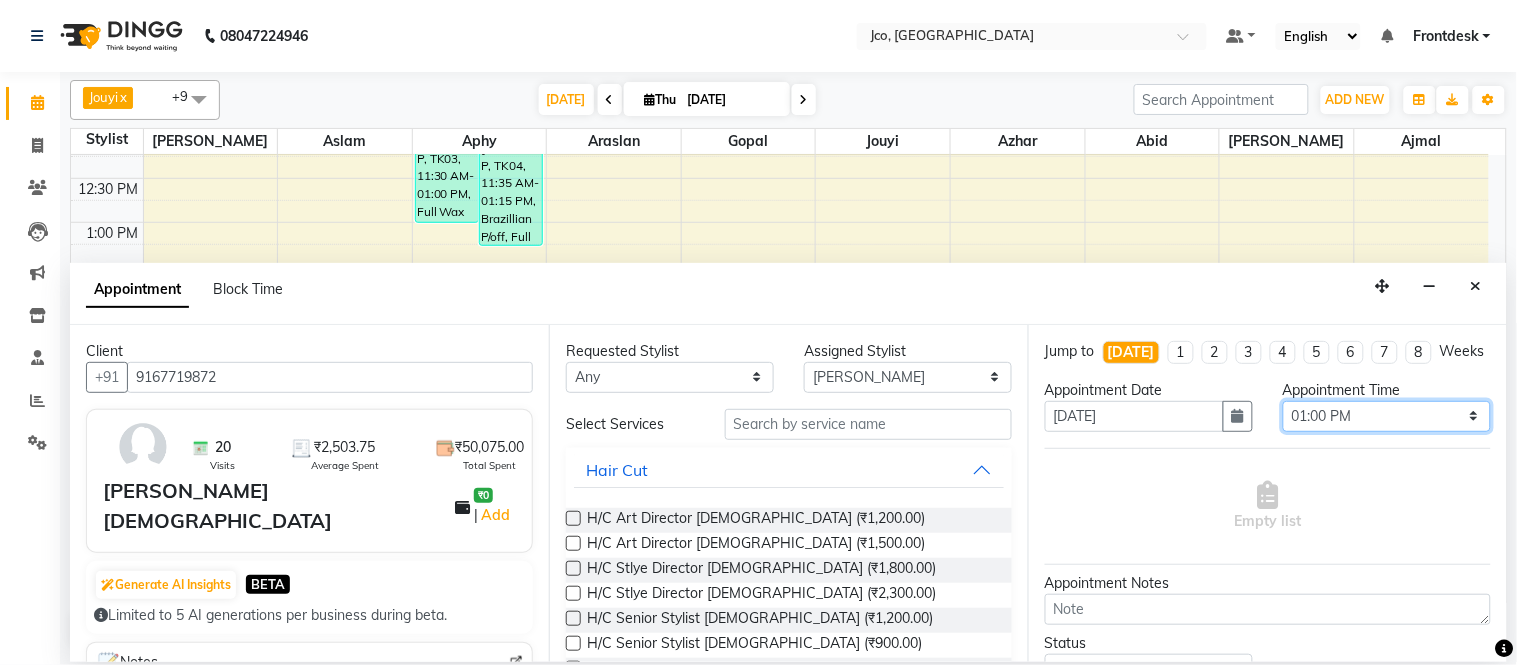 click on "Select 09:00 AM 09:15 AM 09:30 AM 09:45 AM 10:00 AM 10:15 AM 10:30 AM 10:45 AM 11:00 AM 11:15 AM 11:30 AM 11:45 AM 12:00 PM 12:15 PM 12:30 PM 12:45 PM 01:00 PM 01:15 PM 01:30 PM 01:45 PM 02:00 PM 02:15 PM 02:30 PM 02:45 PM 03:00 PM 03:15 PM 03:30 PM 03:45 PM 04:00 PM 04:15 PM 04:30 PM 04:45 PM 05:00 PM 05:15 PM 05:30 PM 05:45 PM 06:00 PM 06:15 PM 06:30 PM 06:45 PM 07:00 PM 07:15 PM 07:30 PM 07:45 PM 08:00 PM" at bounding box center [1387, 416] 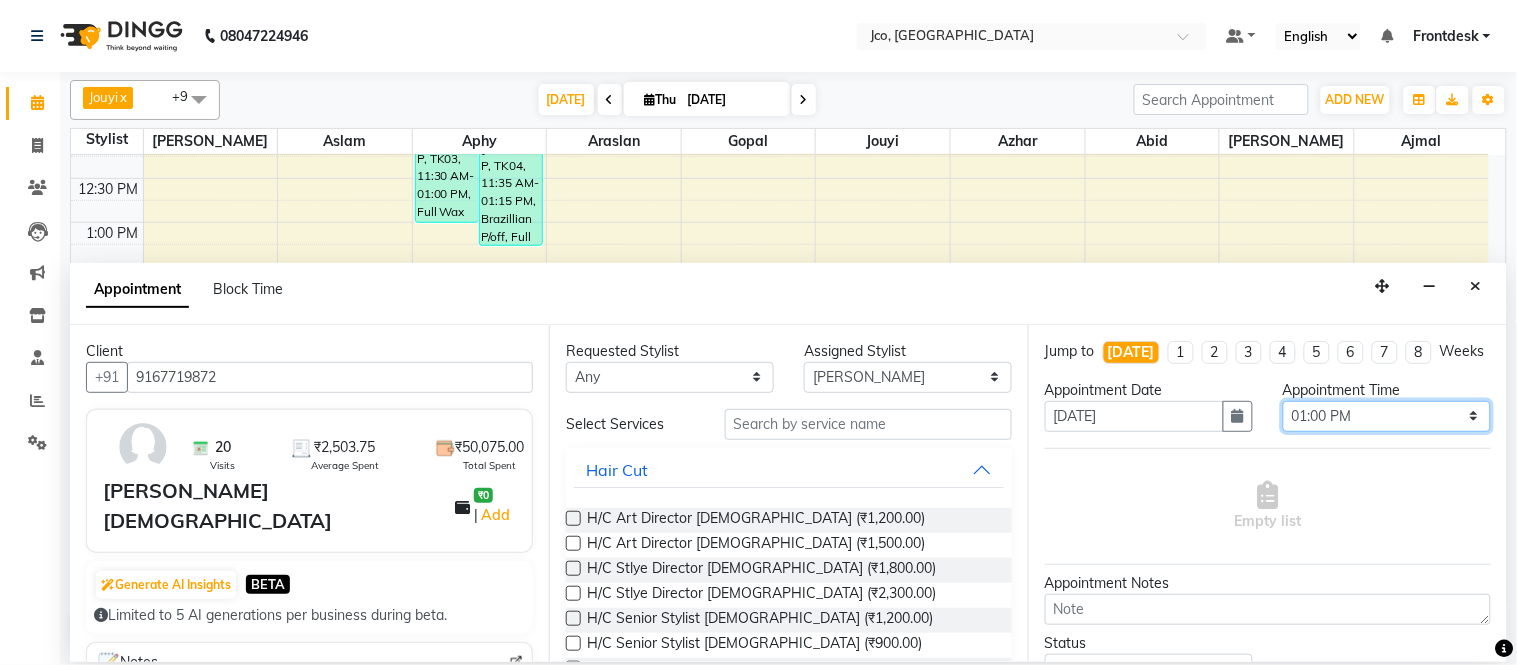 select on "1020" 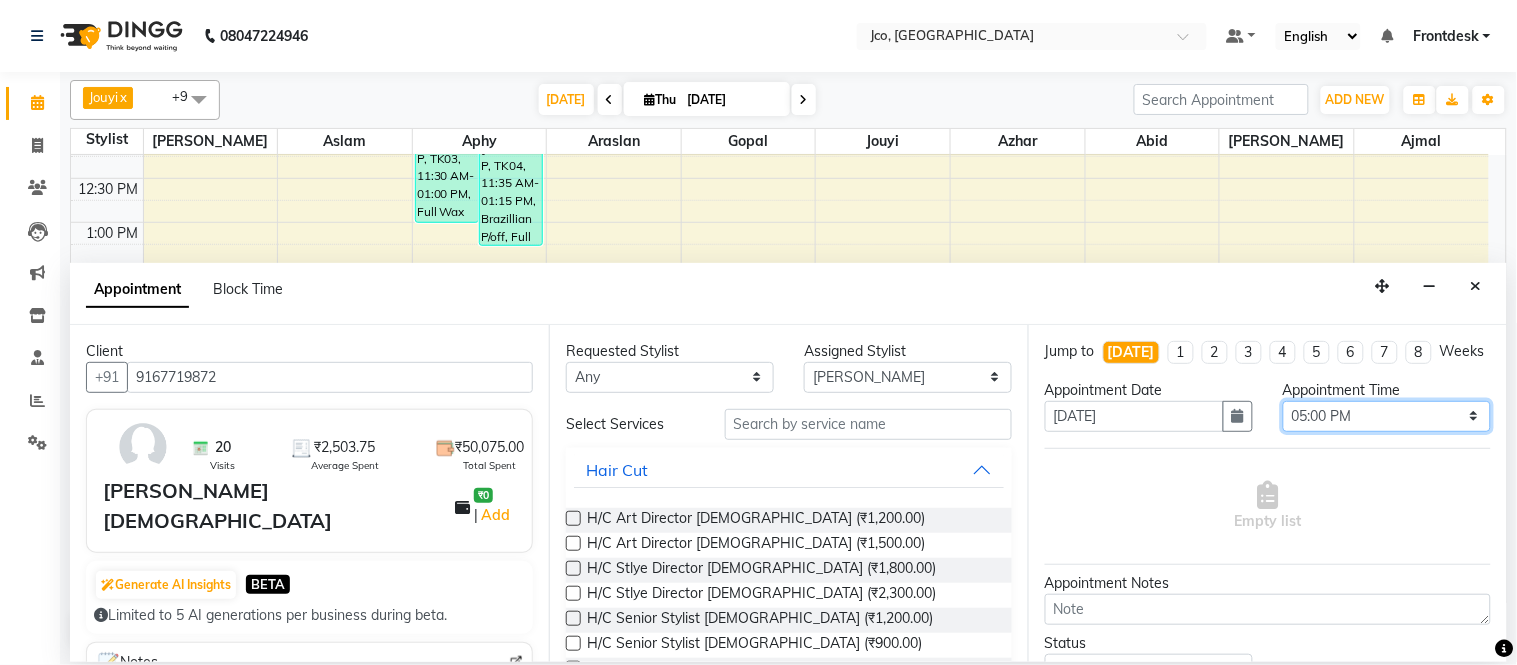 click on "Select 09:00 AM 09:15 AM 09:30 AM 09:45 AM 10:00 AM 10:15 AM 10:30 AM 10:45 AM 11:00 AM 11:15 AM 11:30 AM 11:45 AM 12:00 PM 12:15 PM 12:30 PM 12:45 PM 01:00 PM 01:15 PM 01:30 PM 01:45 PM 02:00 PM 02:15 PM 02:30 PM 02:45 PM 03:00 PM 03:15 PM 03:30 PM 03:45 PM 04:00 PM 04:15 PM 04:30 PM 04:45 PM 05:00 PM 05:15 PM 05:30 PM 05:45 PM 06:00 PM 06:15 PM 06:30 PM 06:45 PM 07:00 PM 07:15 PM 07:30 PM 07:45 PM 08:00 PM" at bounding box center (1387, 416) 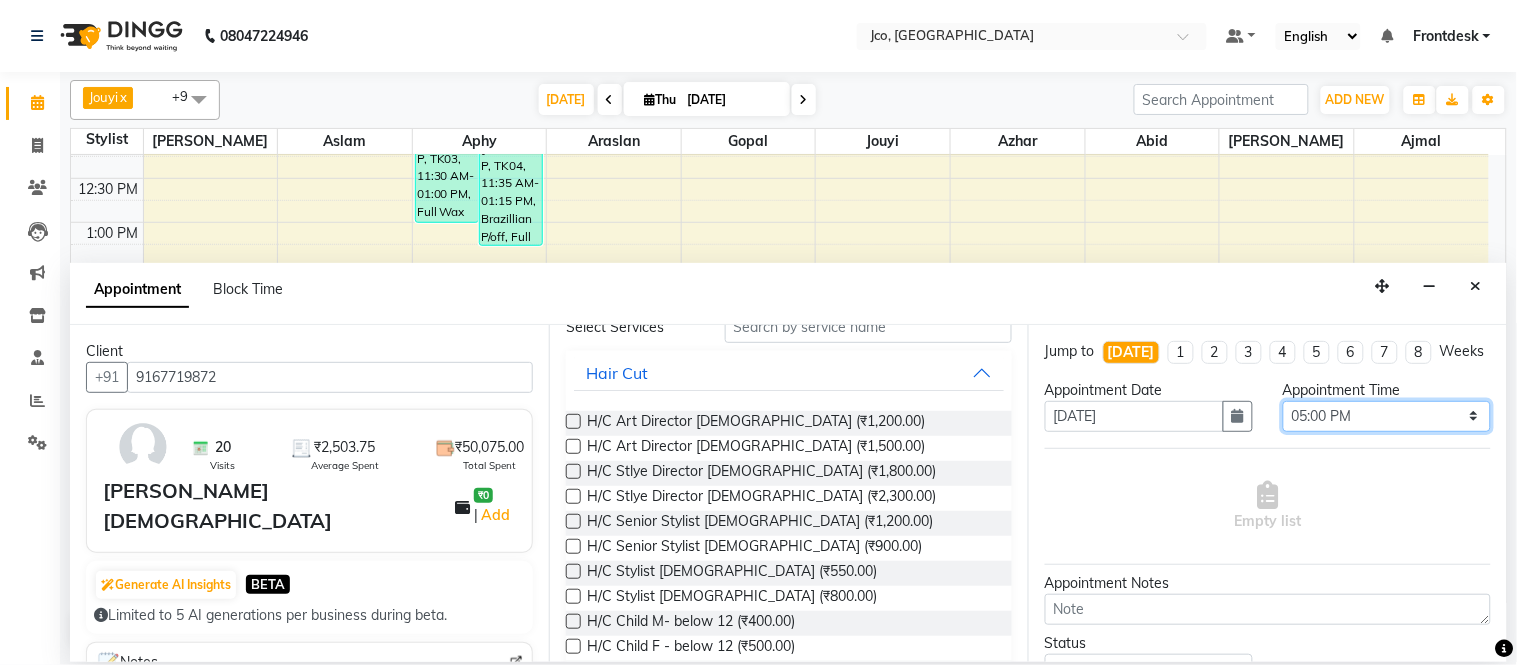 scroll, scrollTop: 0, scrollLeft: 0, axis: both 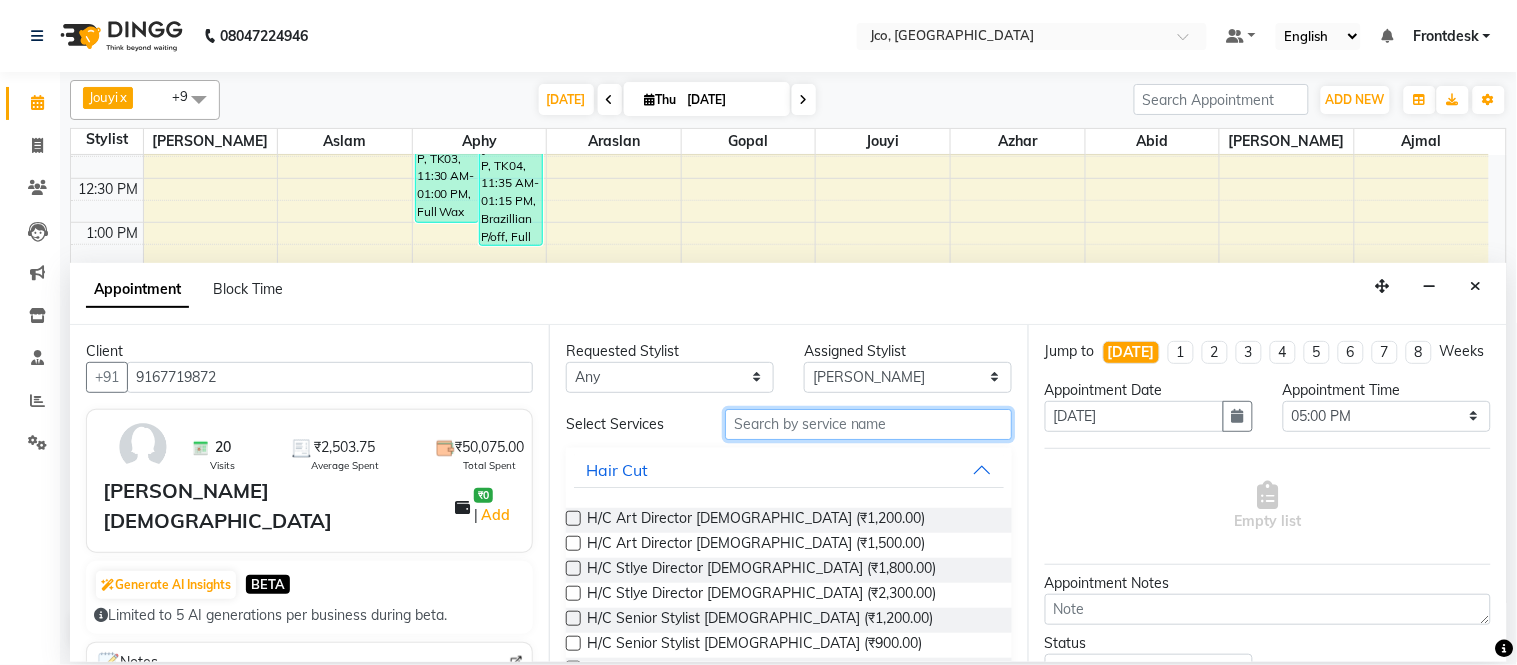 click at bounding box center (868, 424) 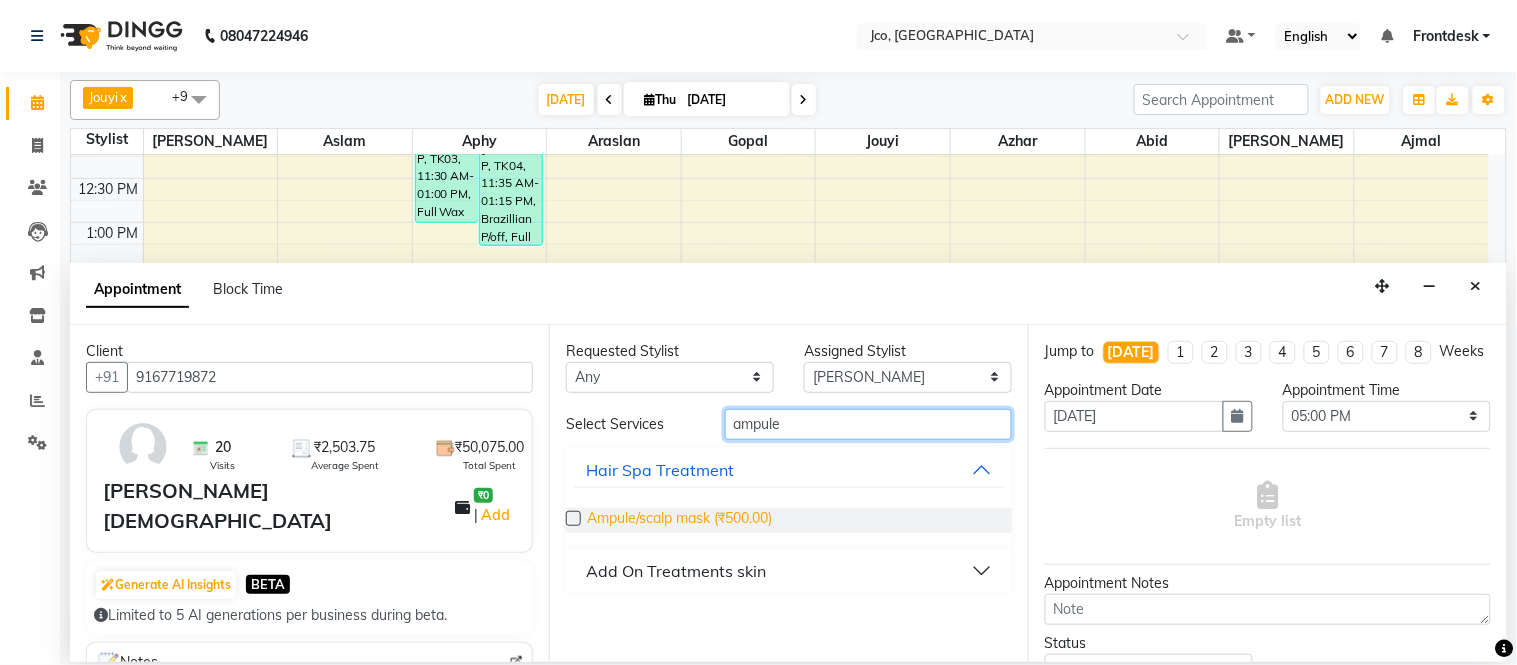 type on "ampule" 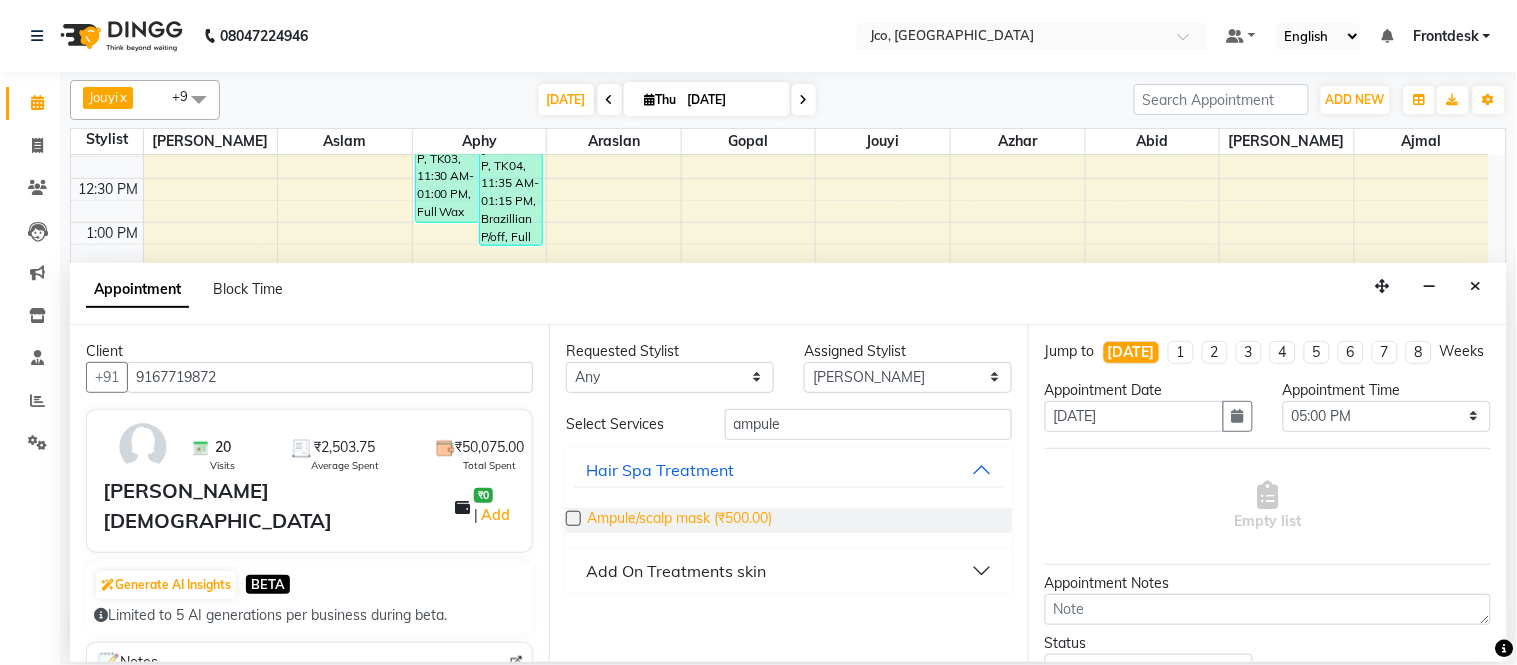 click on "Ampule/scalp mask (₹500.00)" at bounding box center [679, 520] 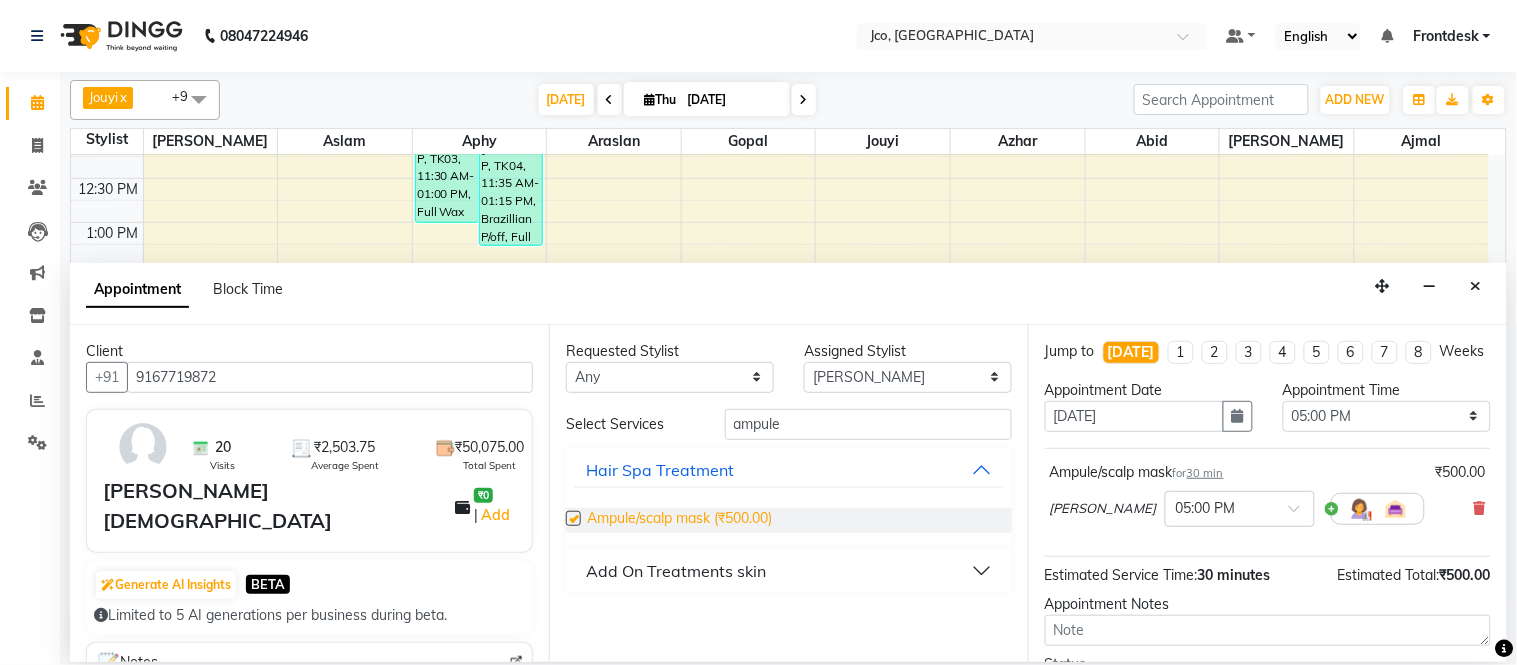 checkbox on "false" 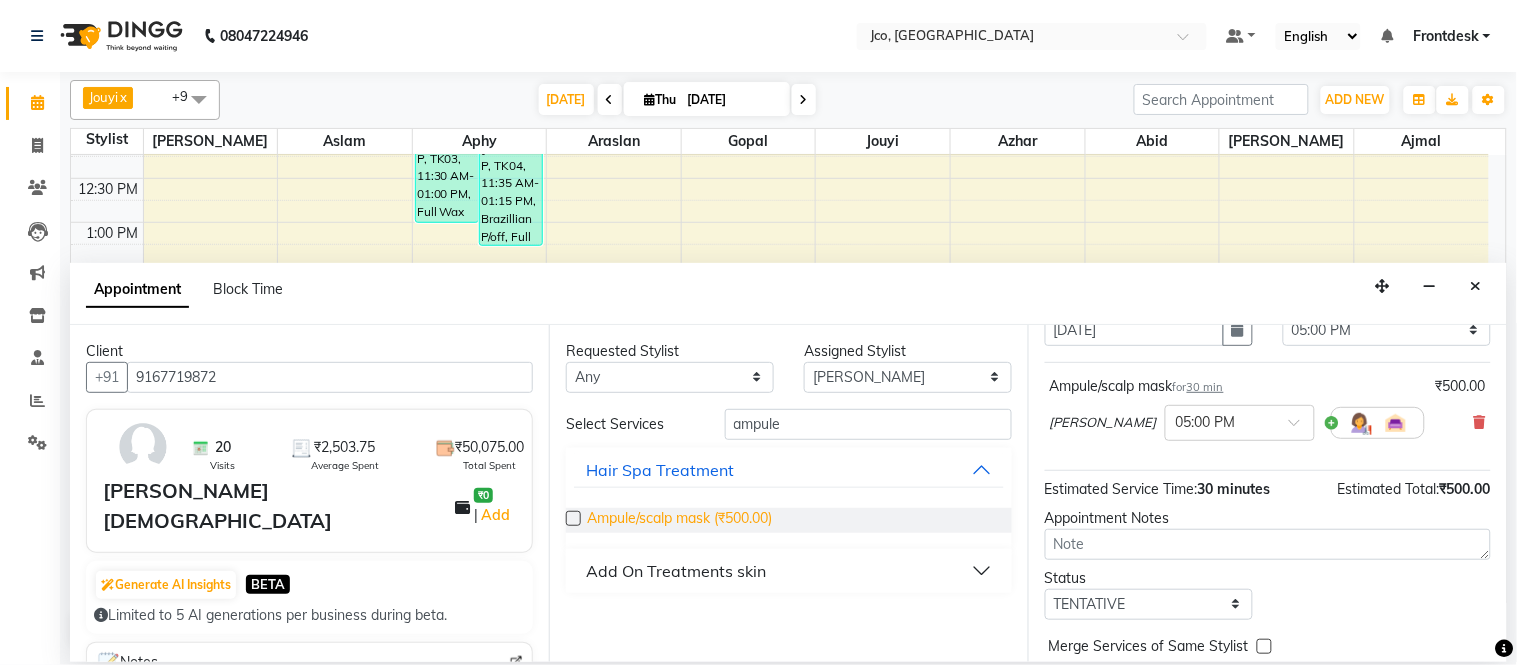 scroll, scrollTop: 188, scrollLeft: 0, axis: vertical 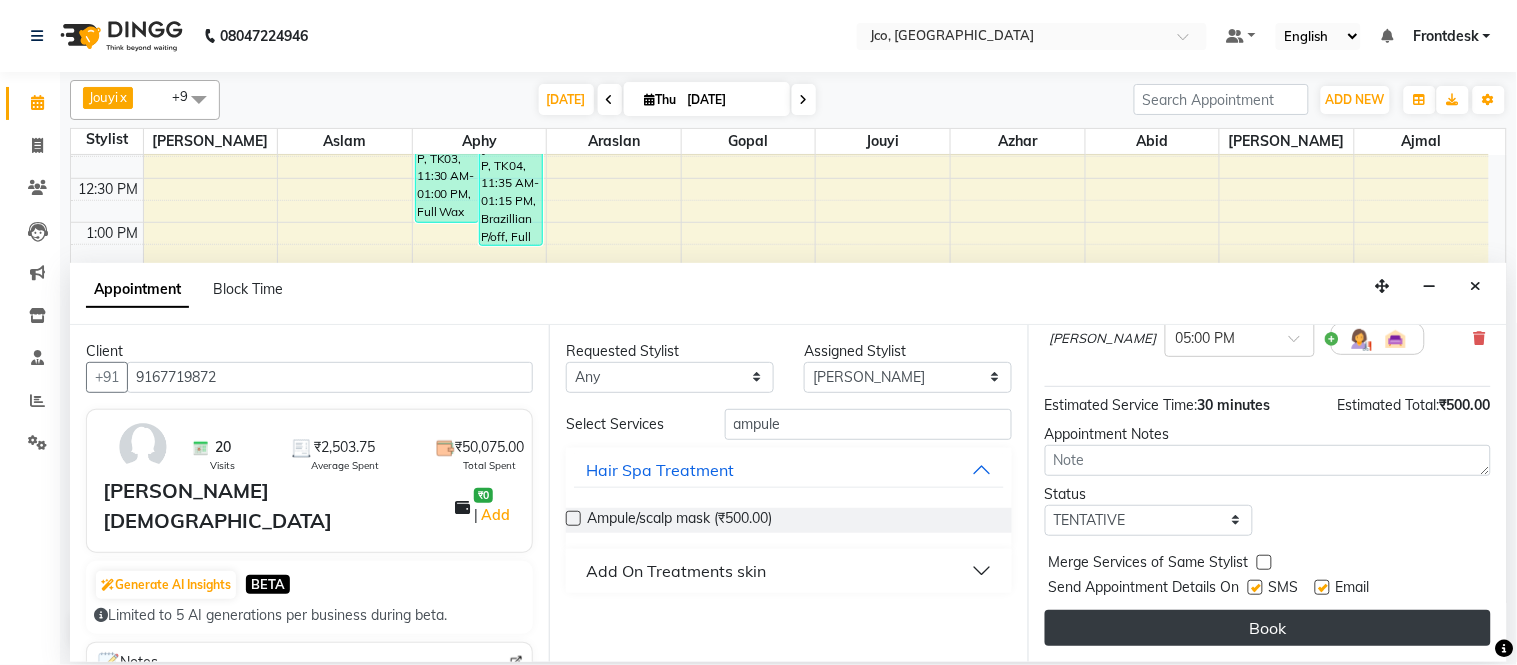 click on "Book" at bounding box center (1268, 628) 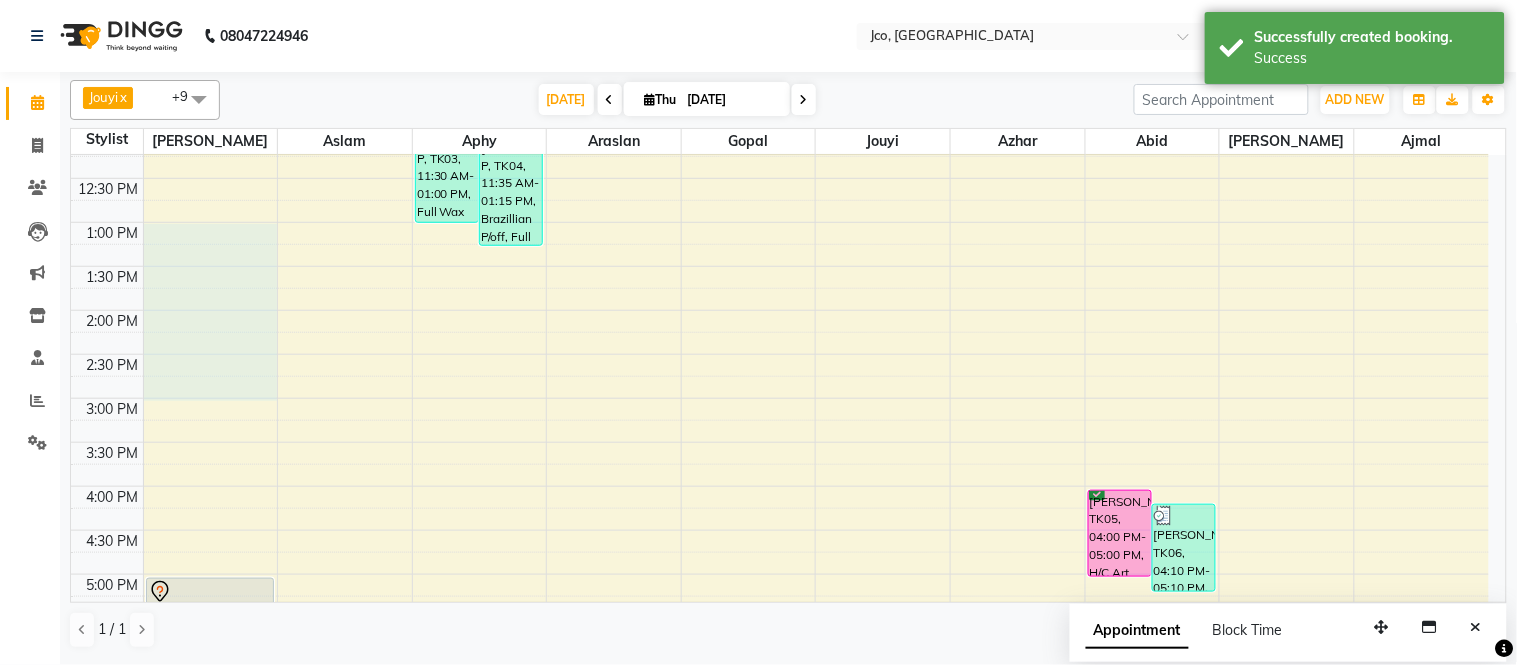 select on "68597" 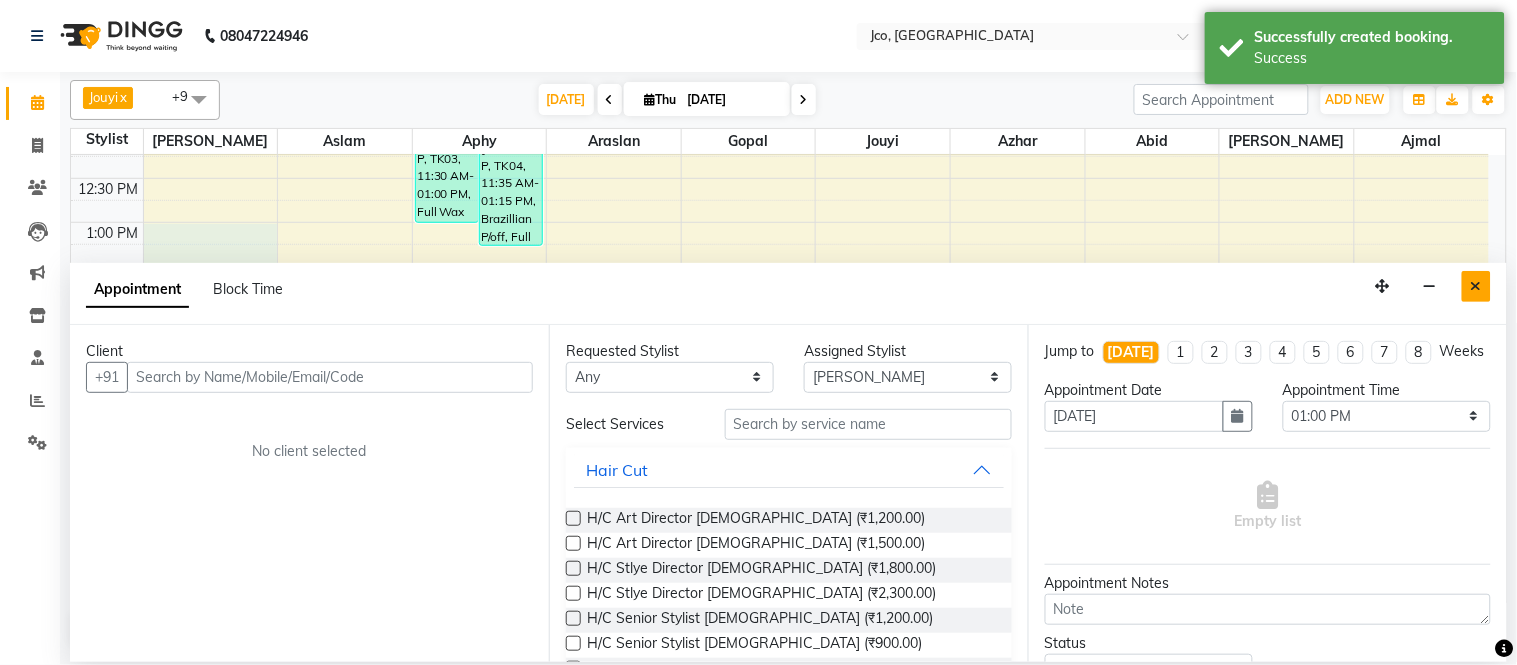 click at bounding box center [1476, 286] 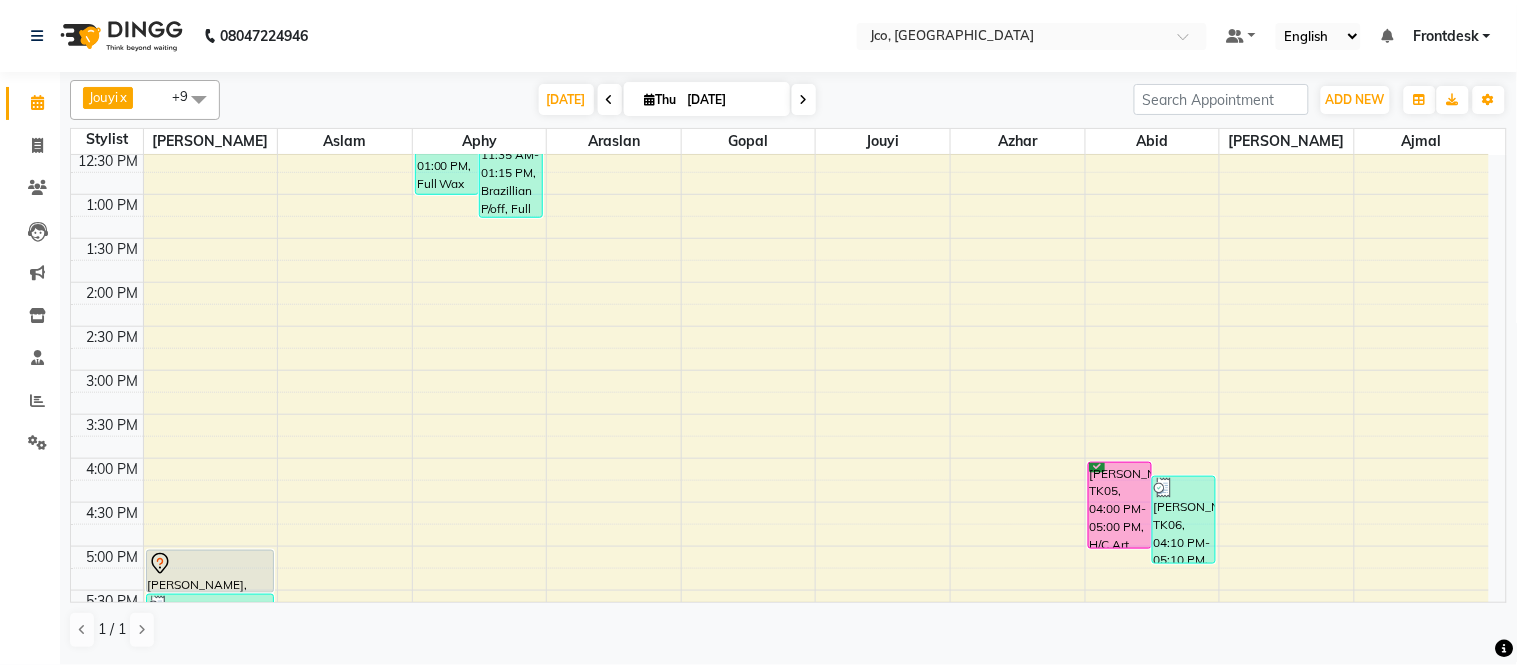 scroll, scrollTop: 394, scrollLeft: 0, axis: vertical 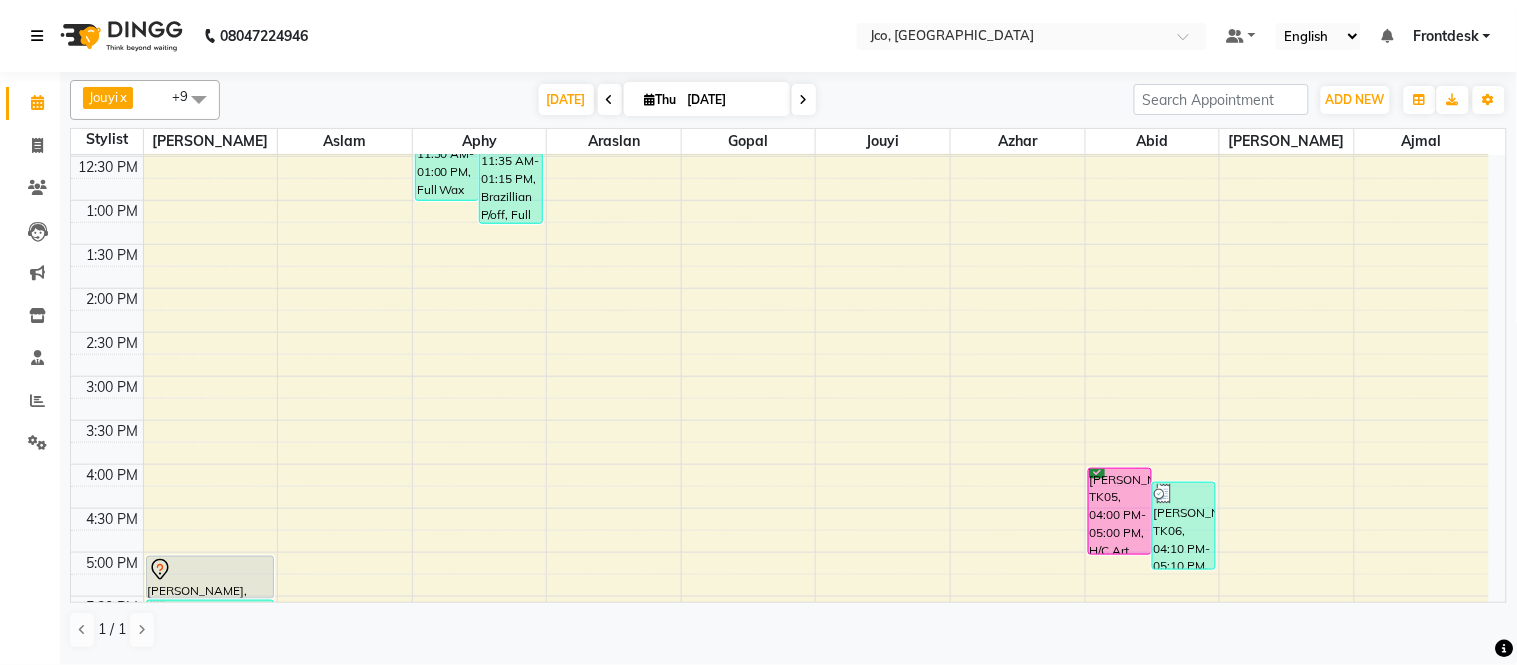 click at bounding box center (41, 36) 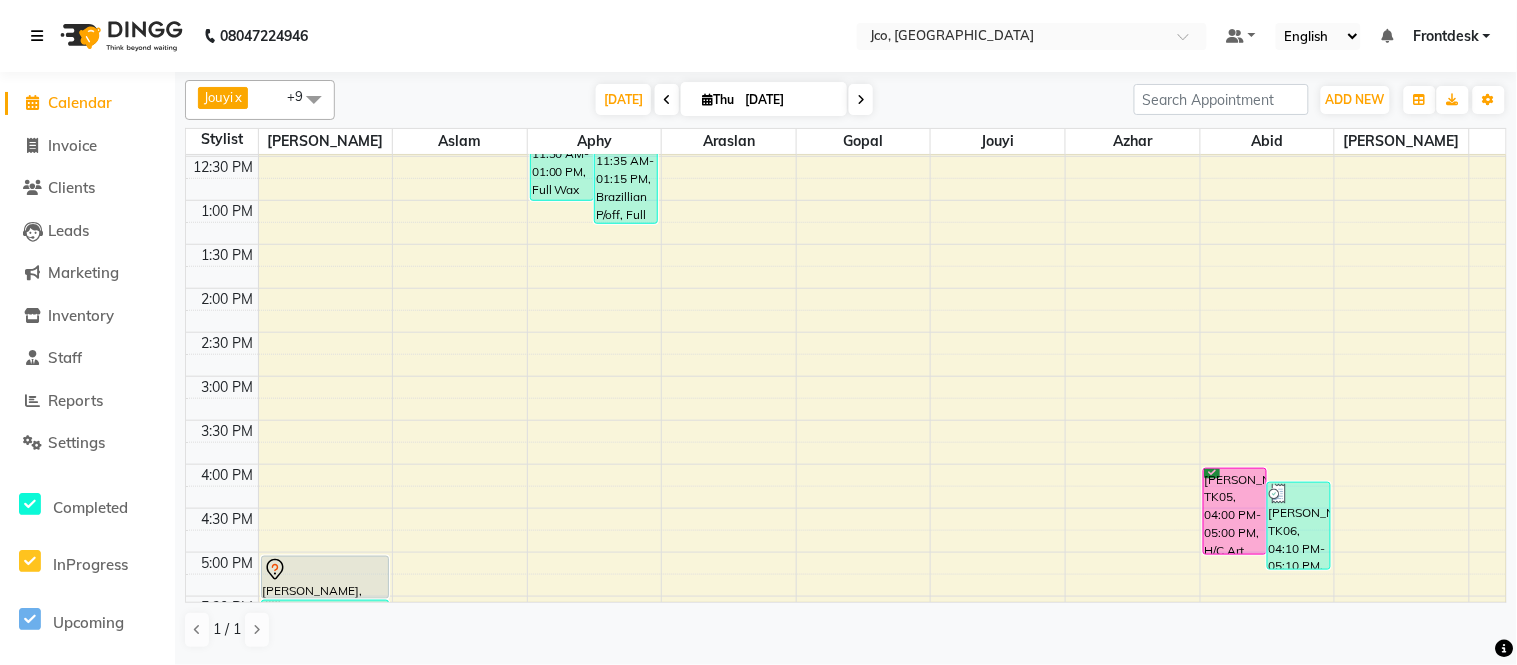 click at bounding box center [41, 36] 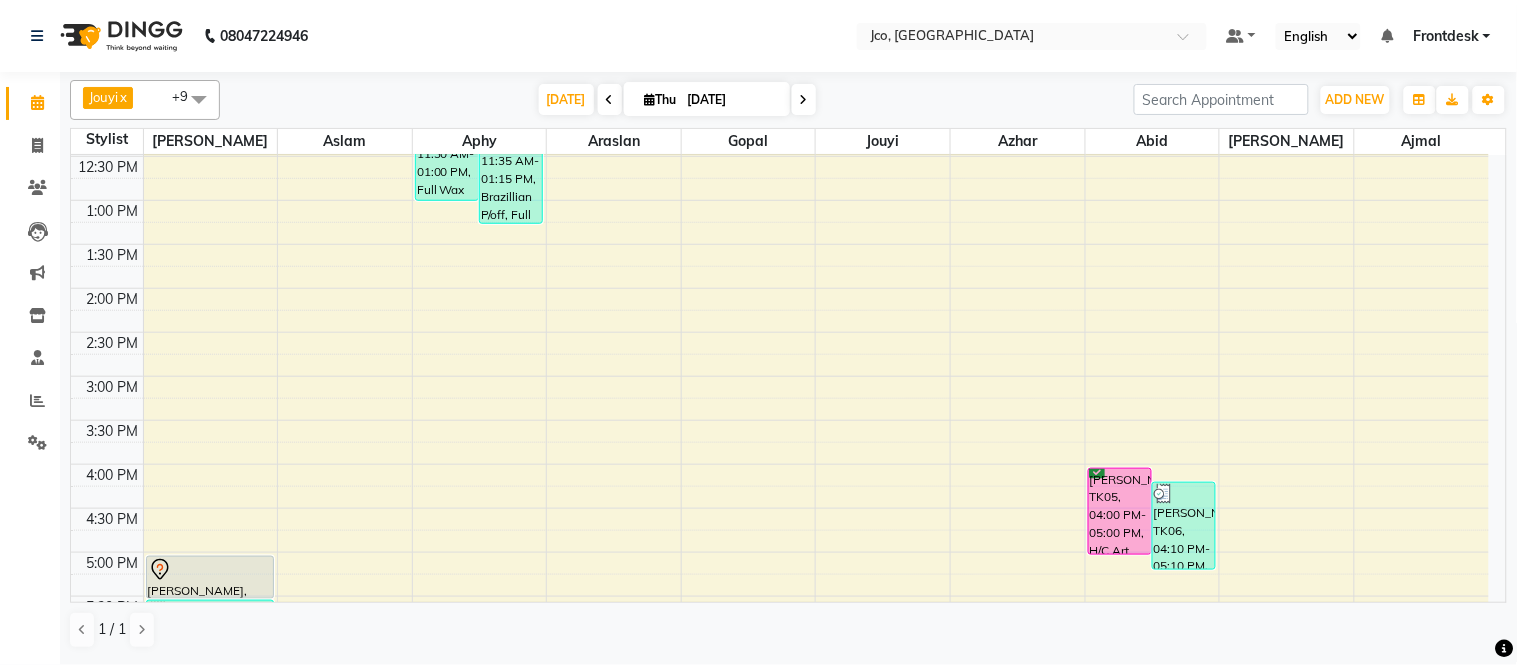 click 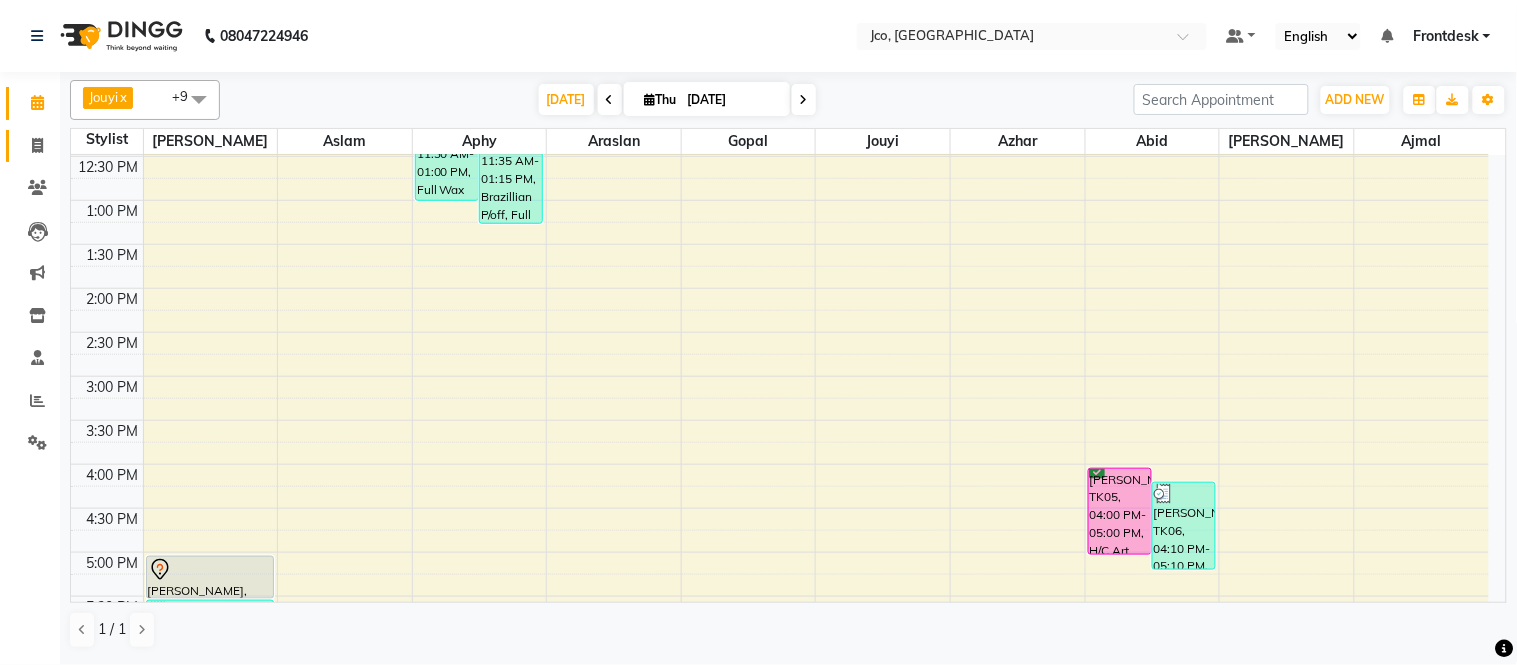 click 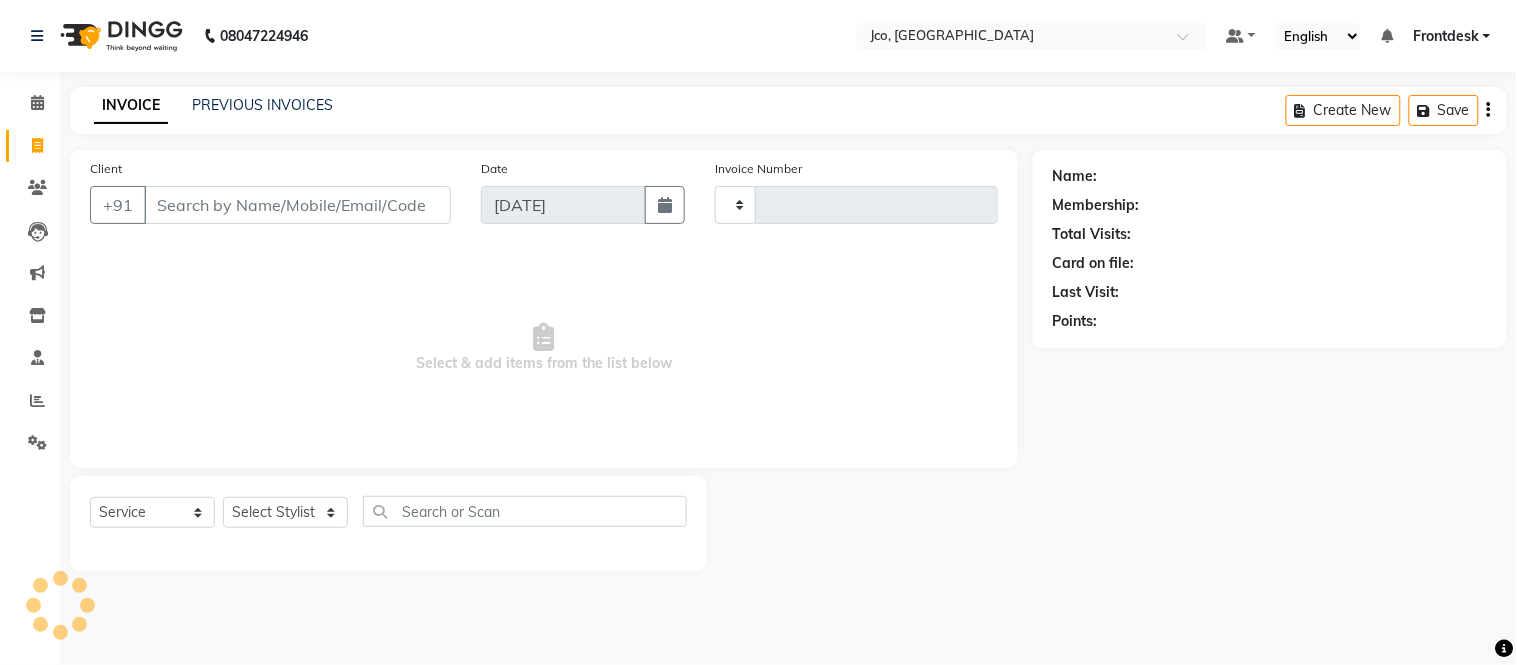 type on "0248" 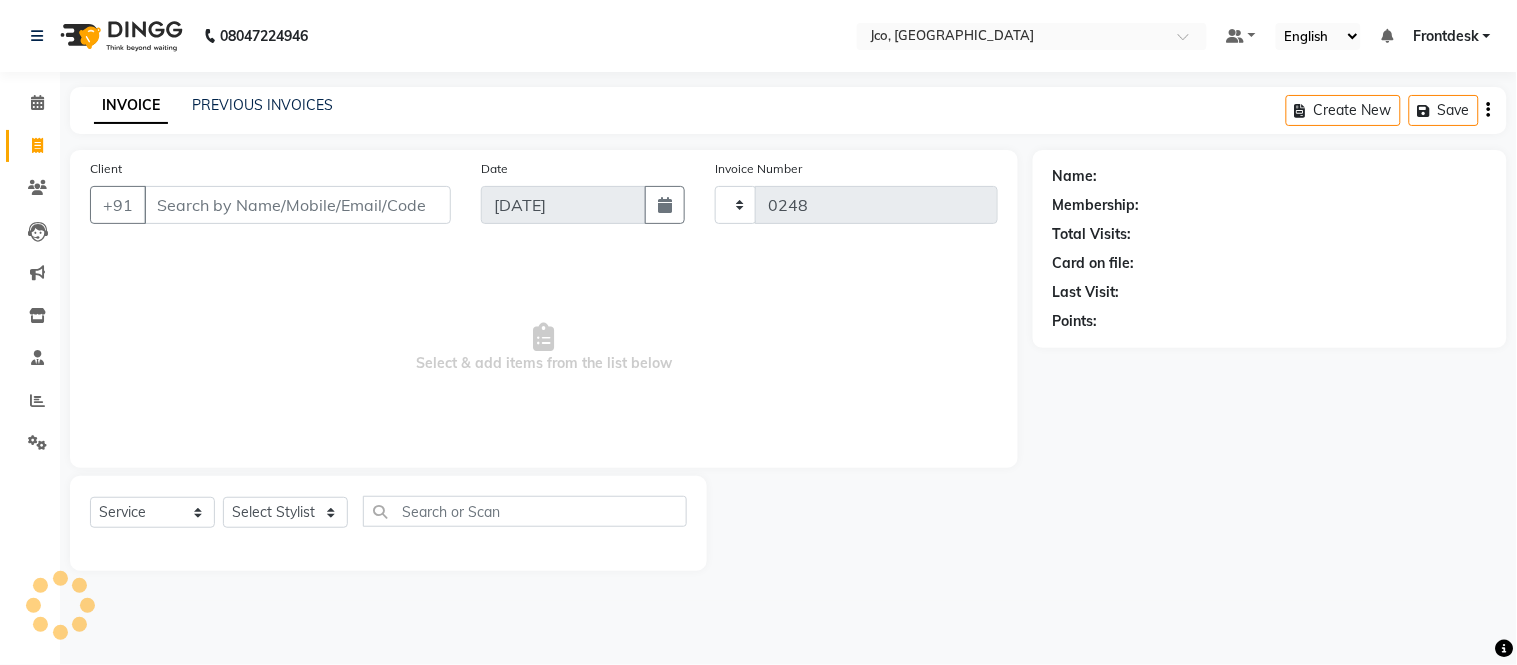 select on "8000" 